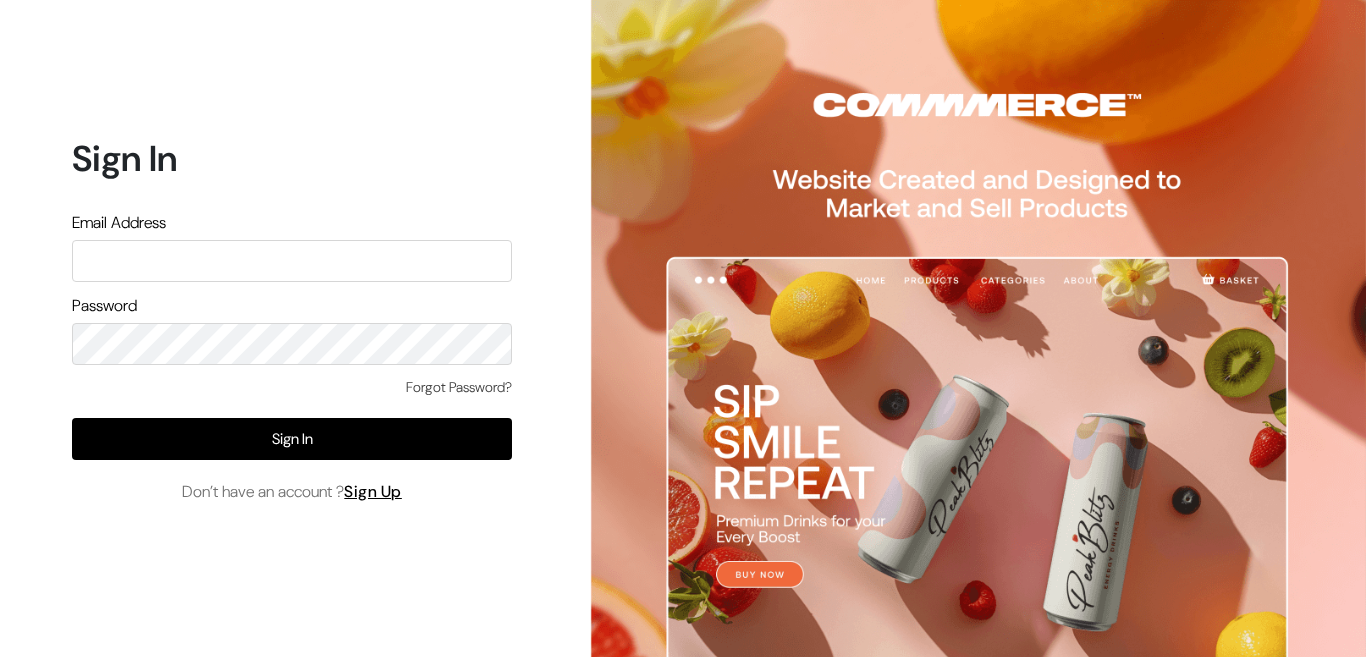 scroll, scrollTop: 0, scrollLeft: 0, axis: both 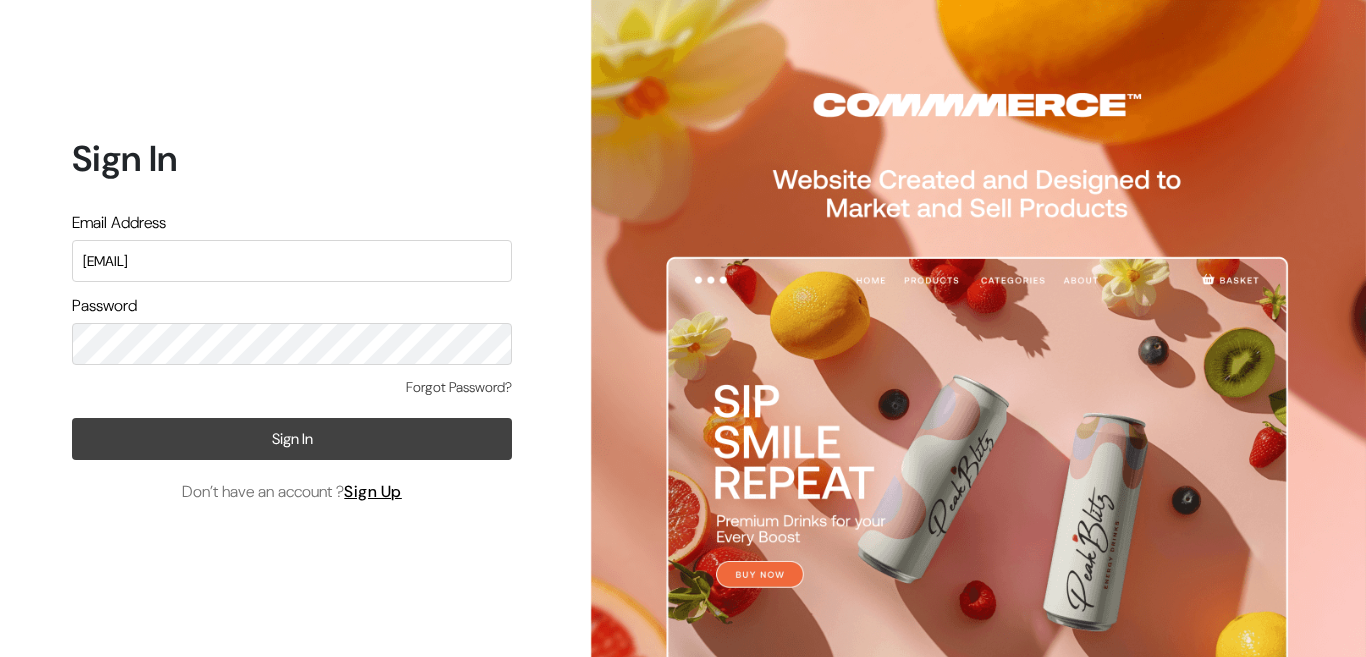 click on "Sign In" at bounding box center [292, 439] 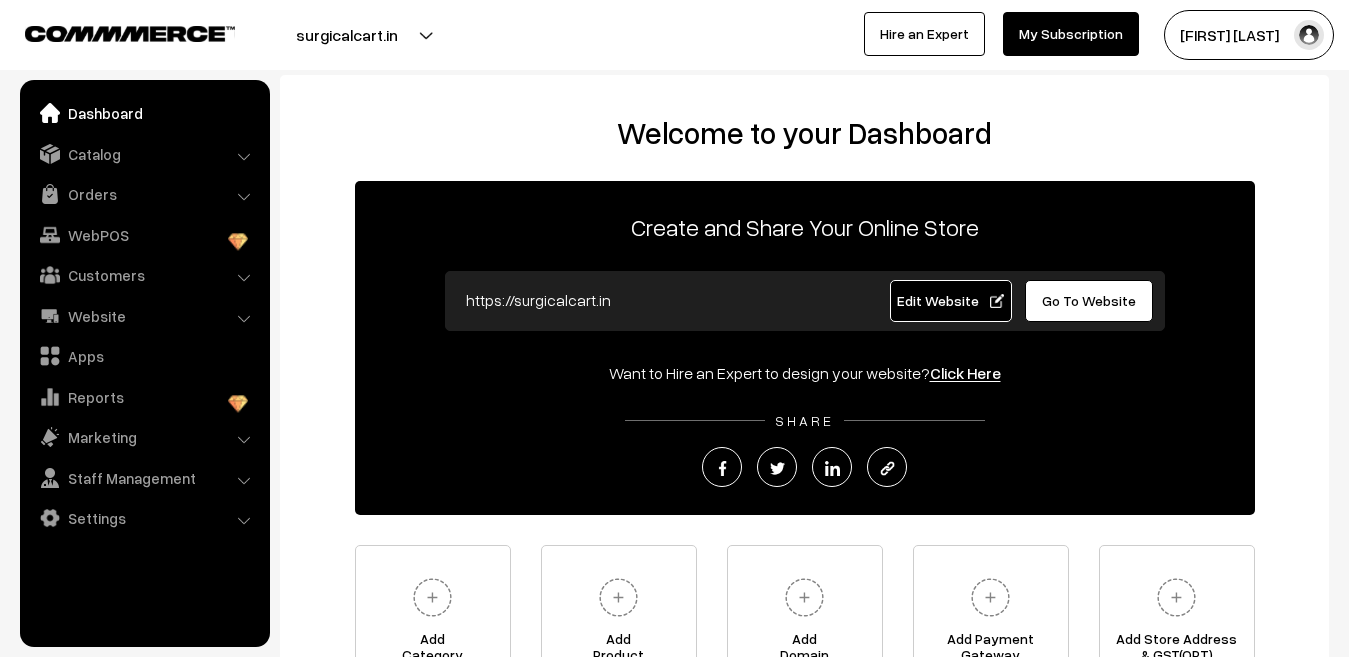 scroll, scrollTop: 0, scrollLeft: 0, axis: both 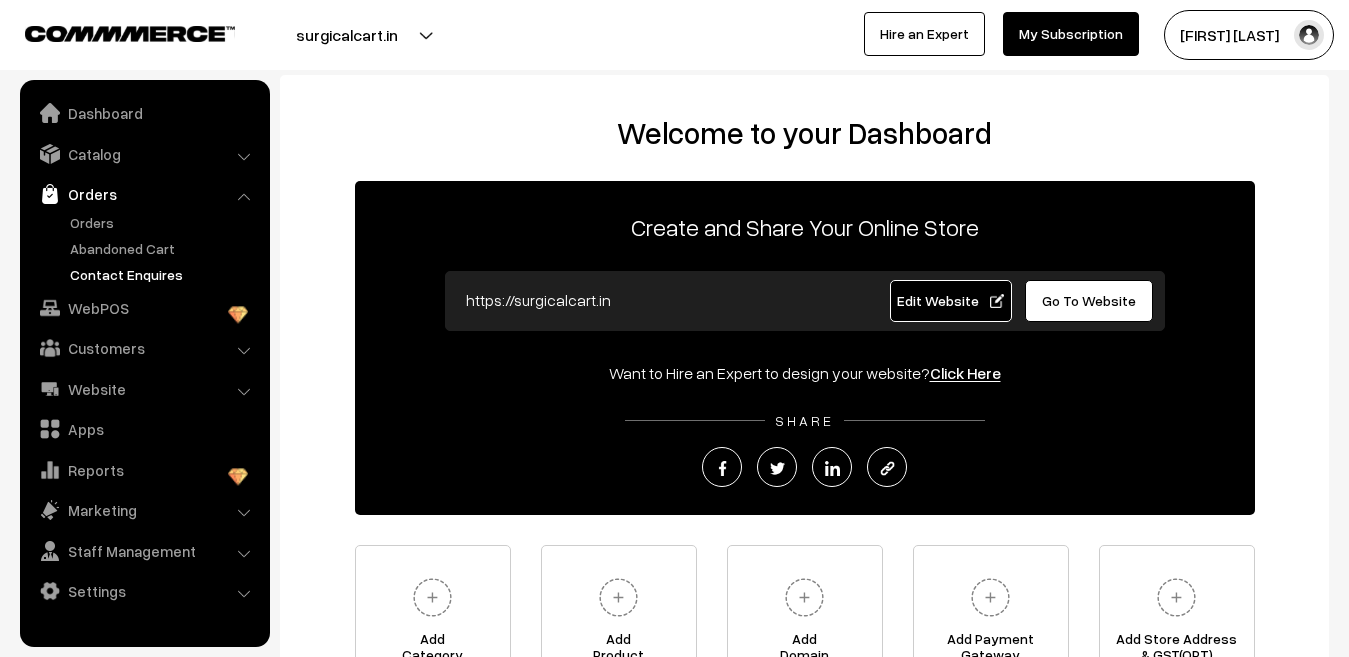 click on "Contact Enquires" at bounding box center [164, 274] 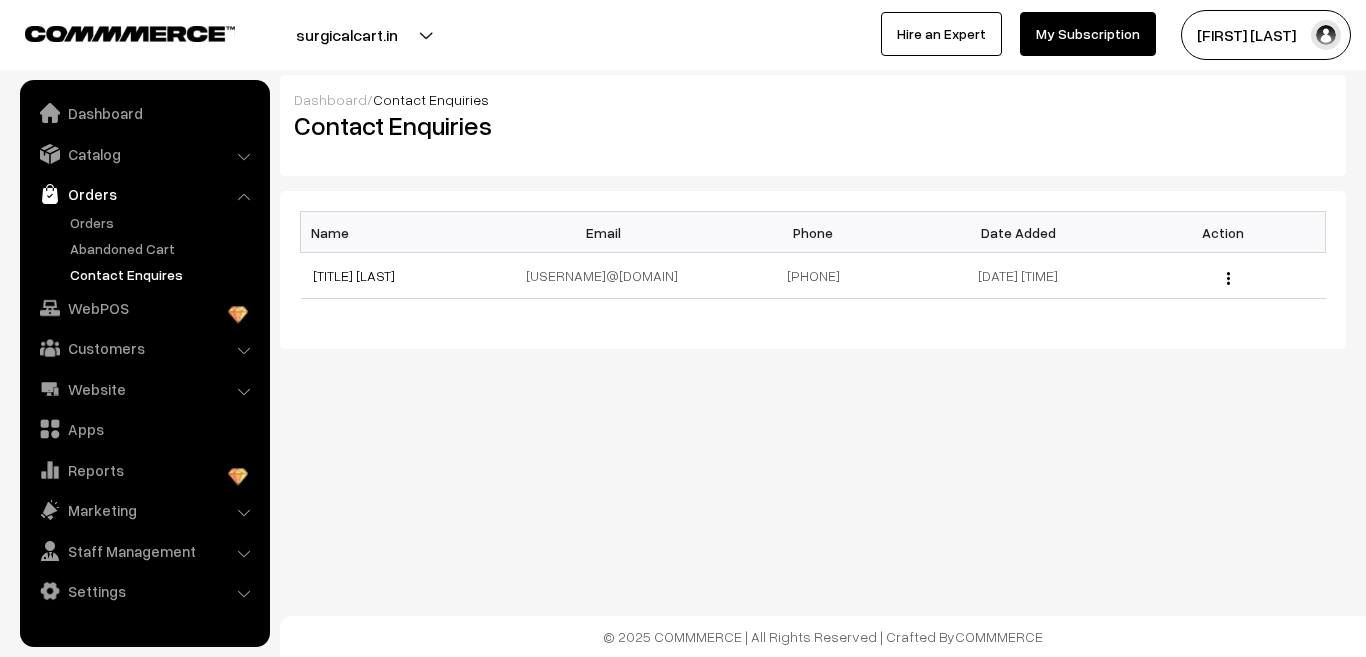 scroll, scrollTop: 0, scrollLeft: 0, axis: both 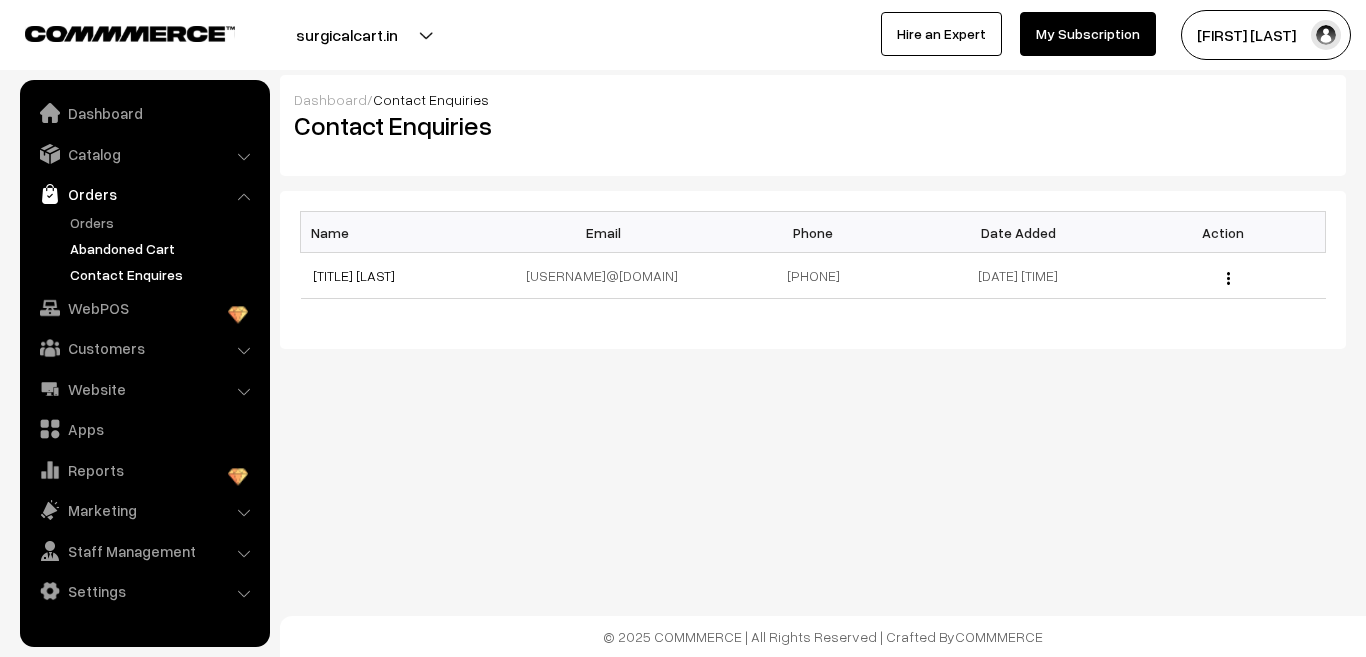 click on "Abandoned Cart" at bounding box center (164, 248) 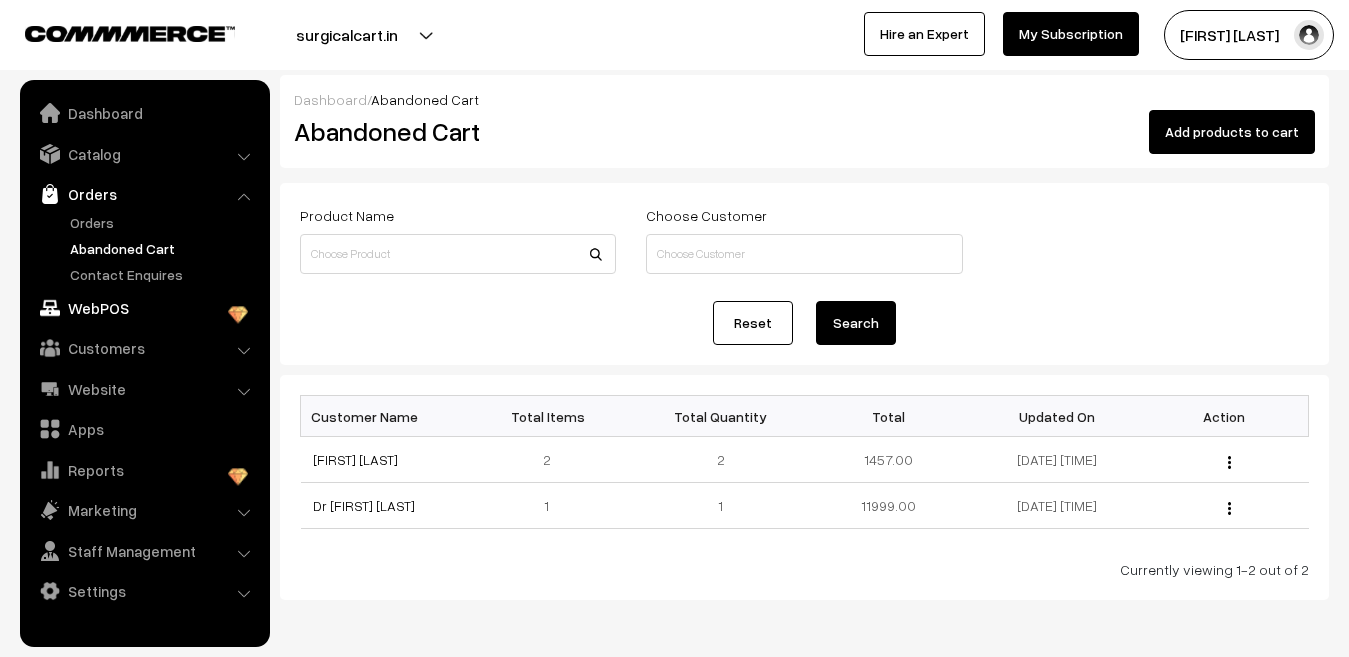 scroll, scrollTop: 0, scrollLeft: 0, axis: both 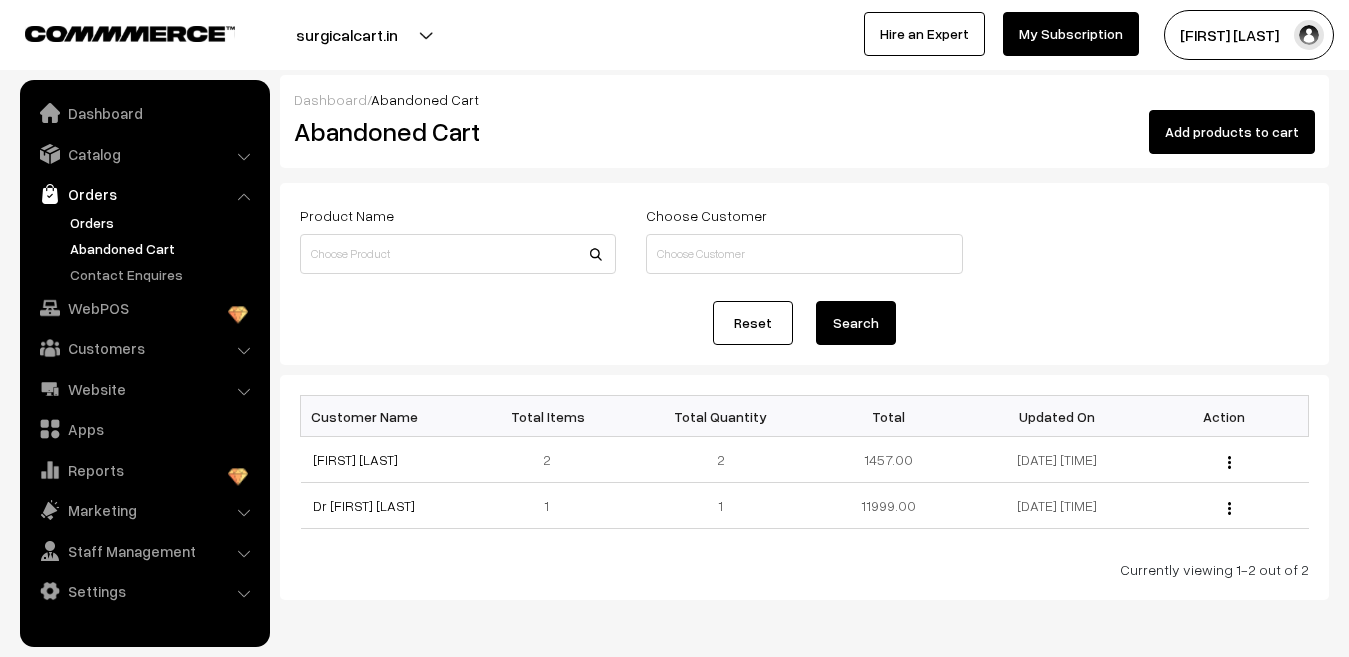click on "Orders" at bounding box center [164, 222] 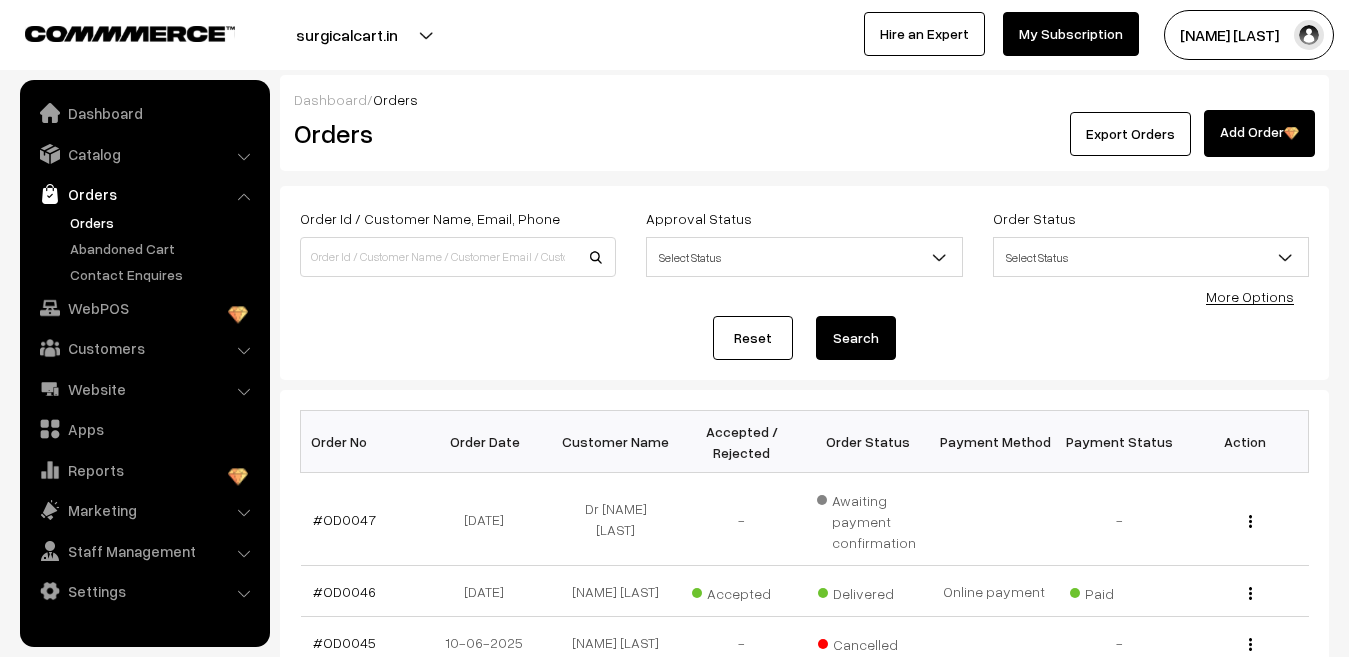 scroll, scrollTop: 200, scrollLeft: 0, axis: vertical 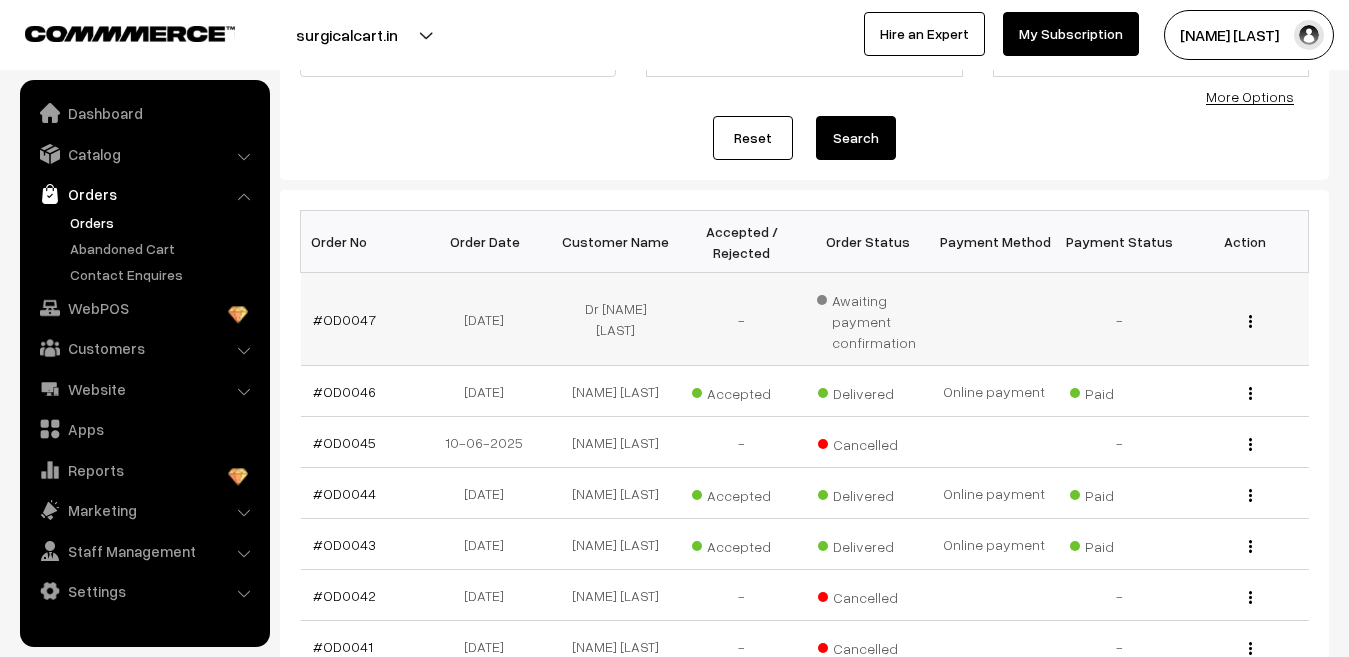 click at bounding box center (1250, 321) 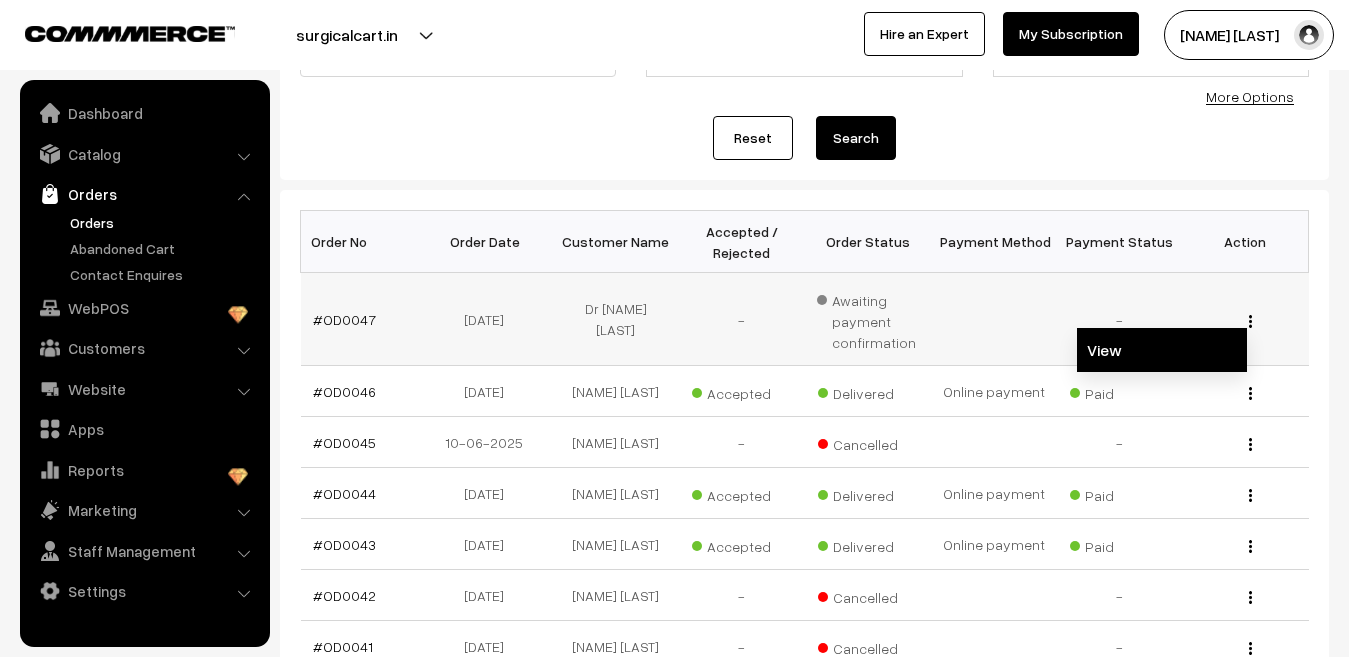 click on "View" at bounding box center [1162, 350] 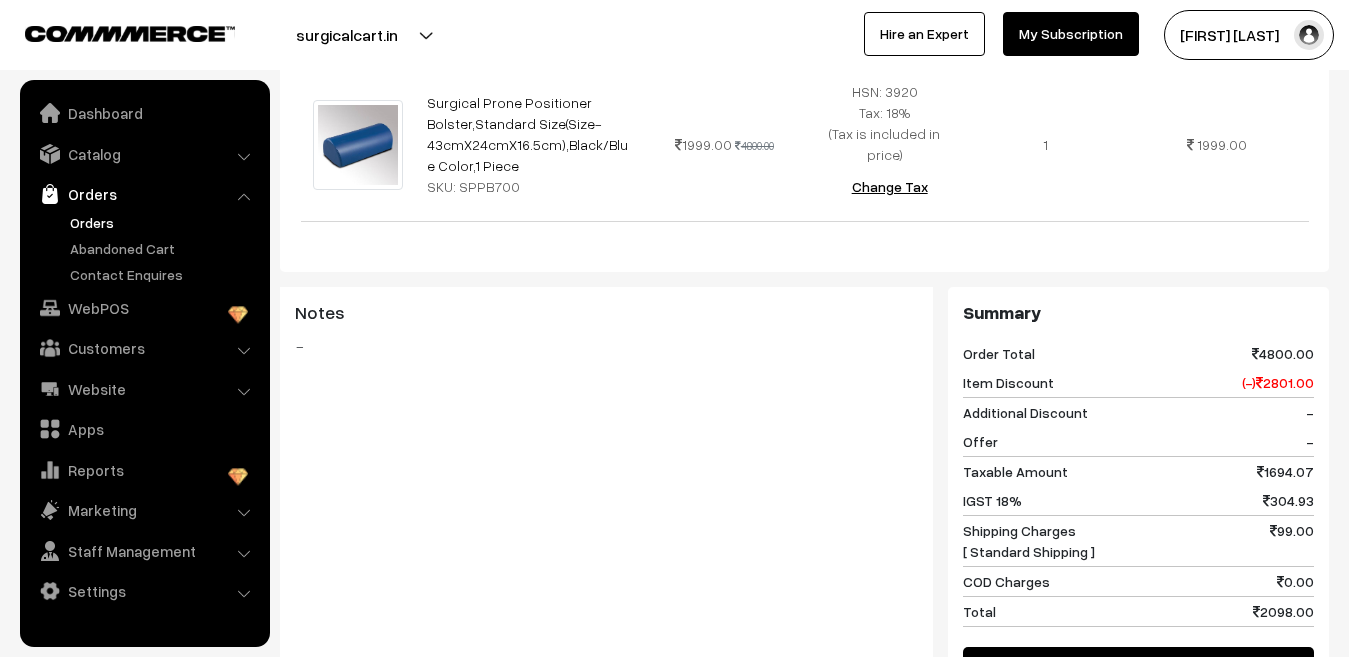 scroll, scrollTop: 628, scrollLeft: 0, axis: vertical 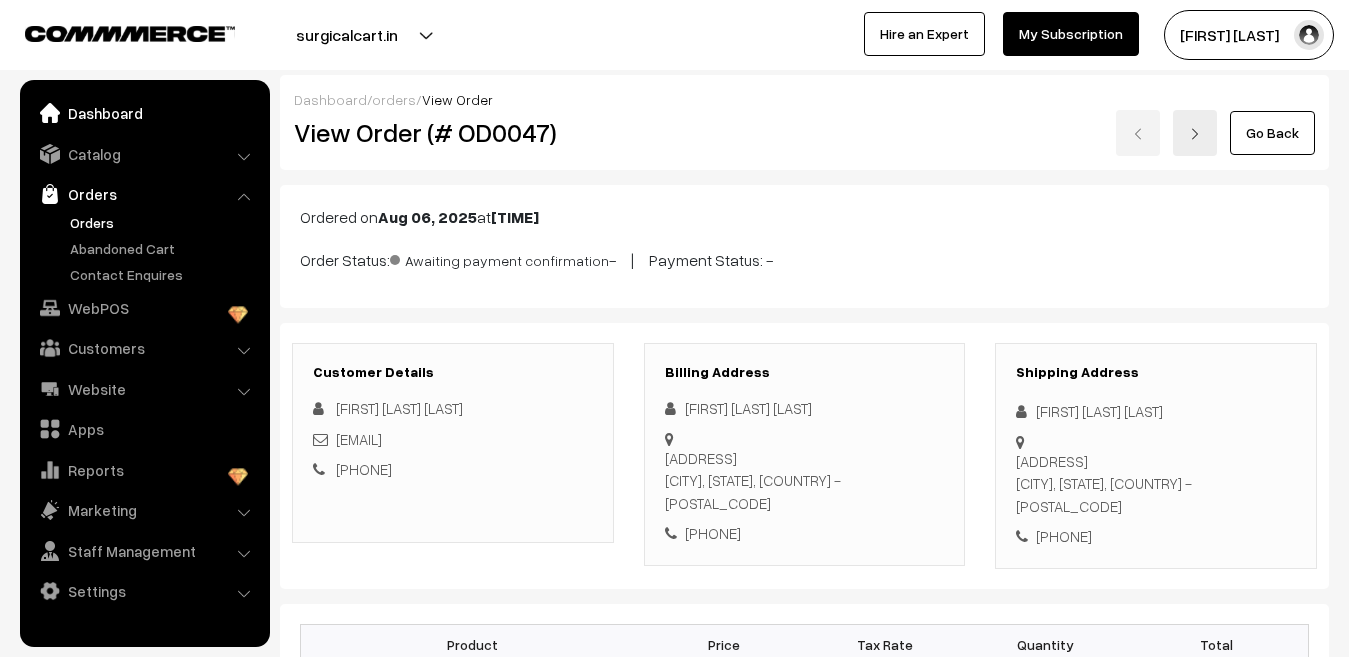 click on "Dashboard" at bounding box center [144, 113] 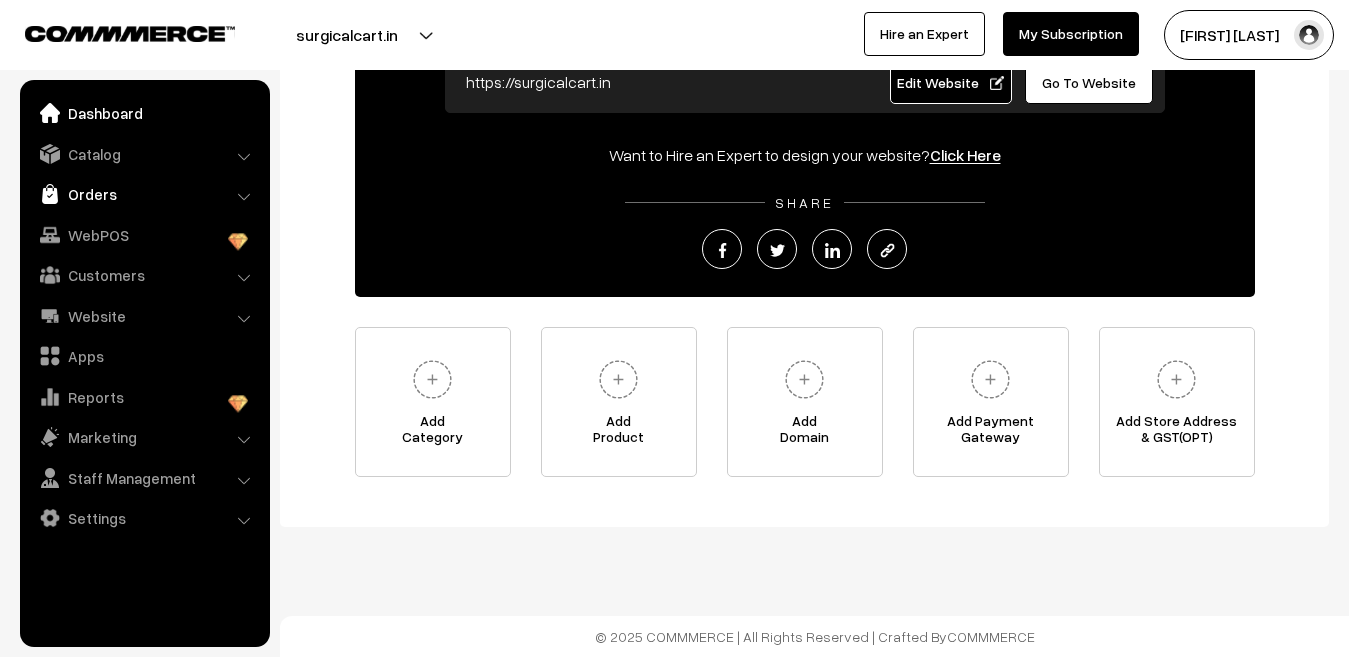 scroll, scrollTop: 218, scrollLeft: 0, axis: vertical 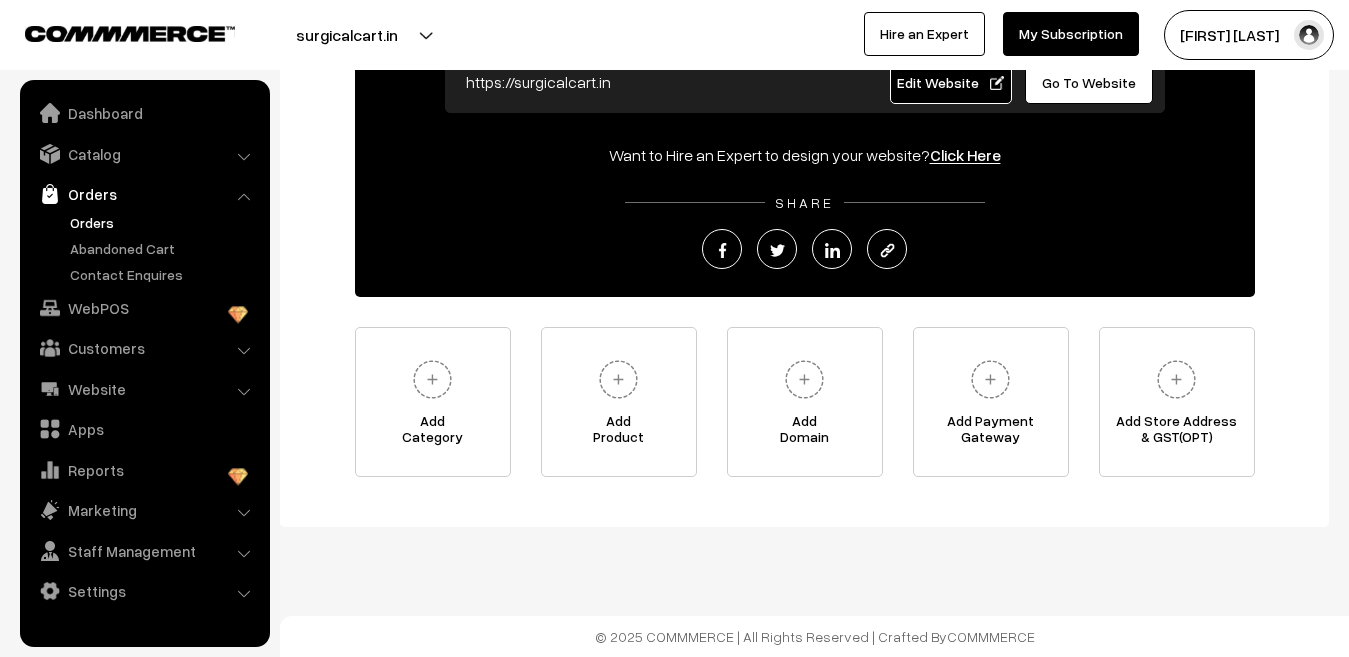 click on "Orders" at bounding box center (164, 222) 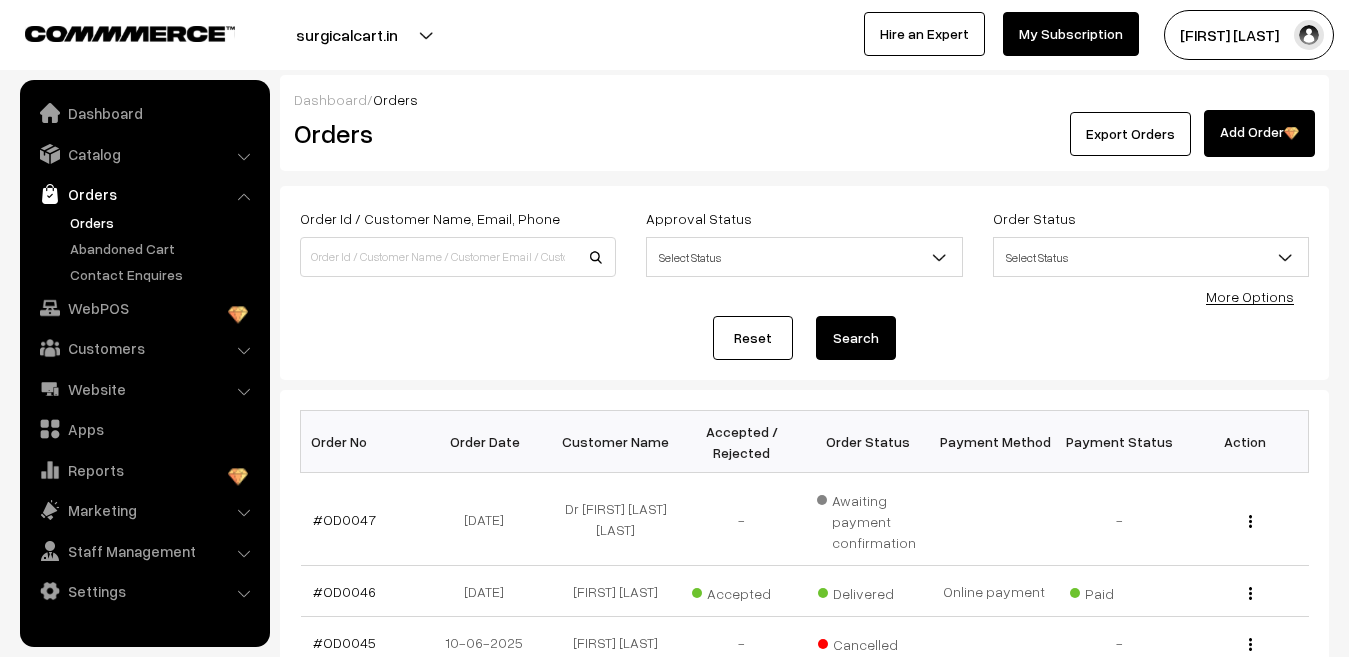 scroll, scrollTop: 100, scrollLeft: 0, axis: vertical 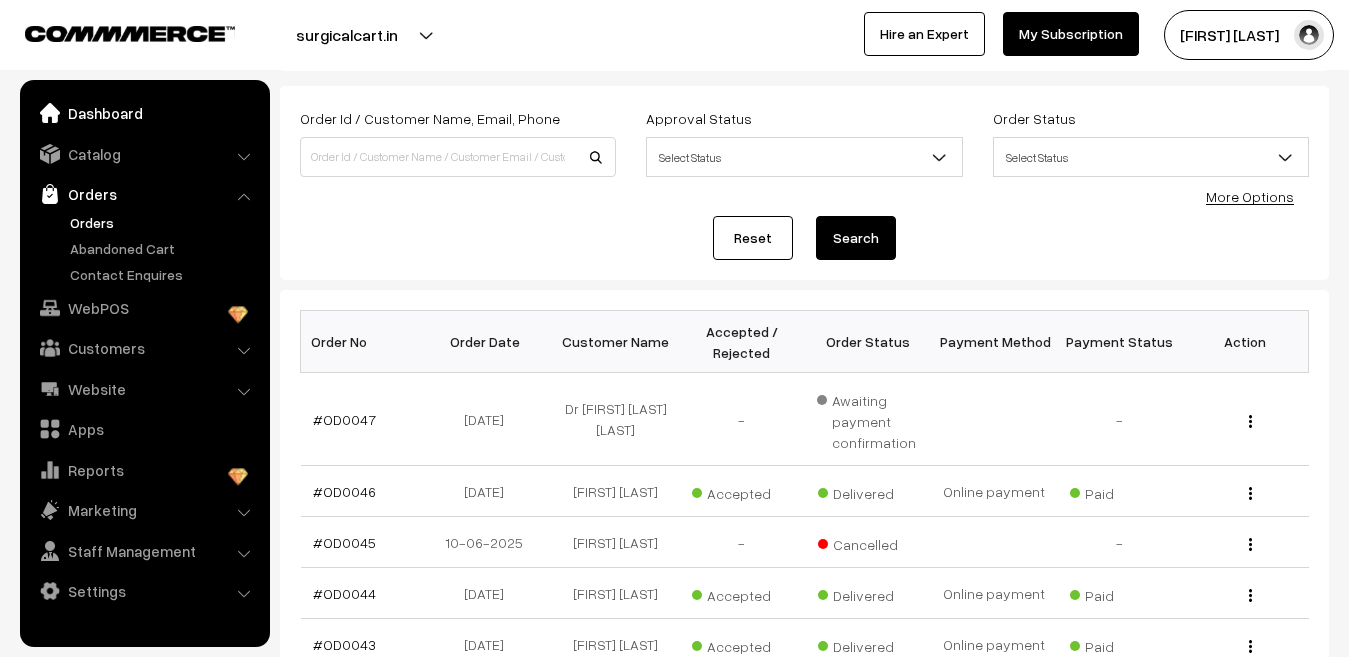 click on "Dashboard" at bounding box center (144, 113) 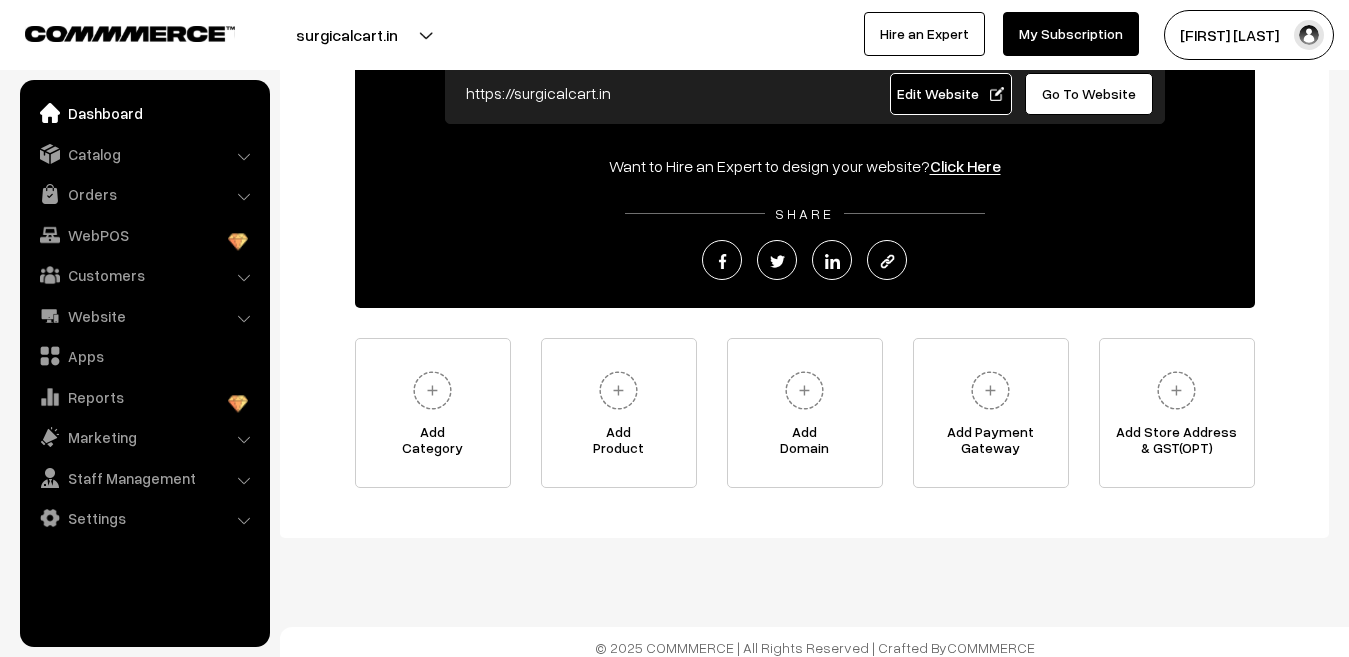 scroll, scrollTop: 218, scrollLeft: 0, axis: vertical 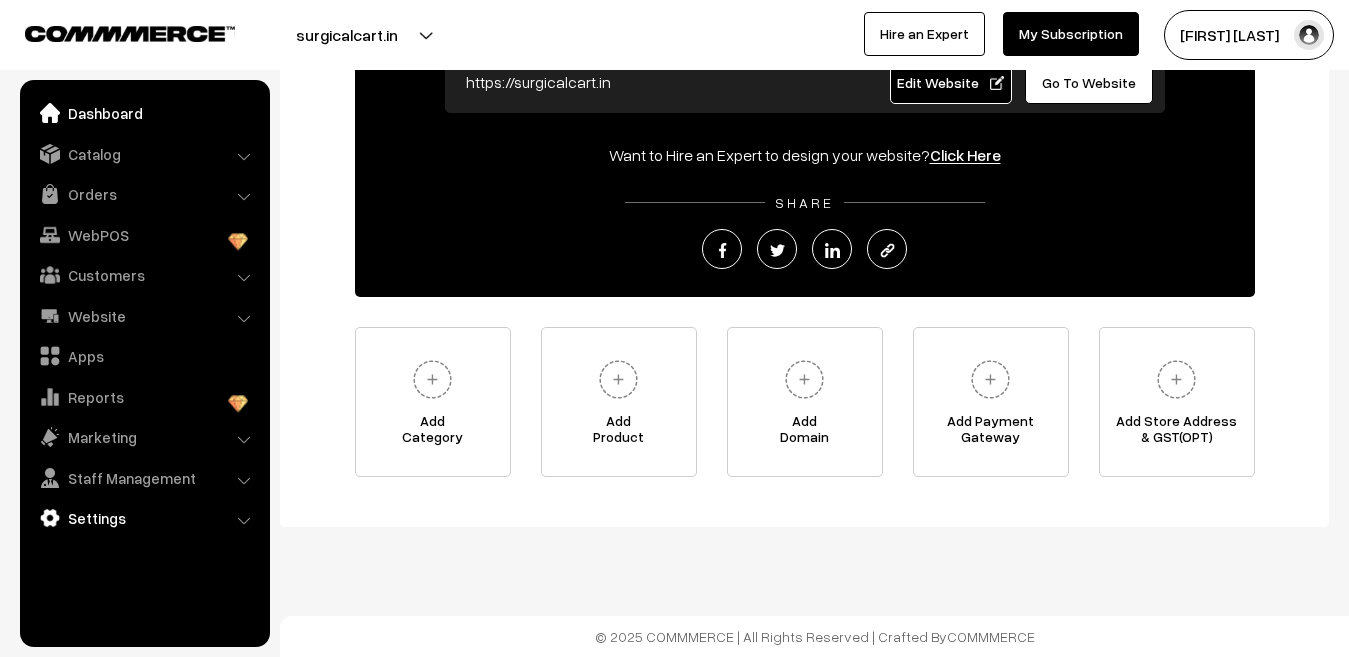 click on "Settings" at bounding box center [144, 518] 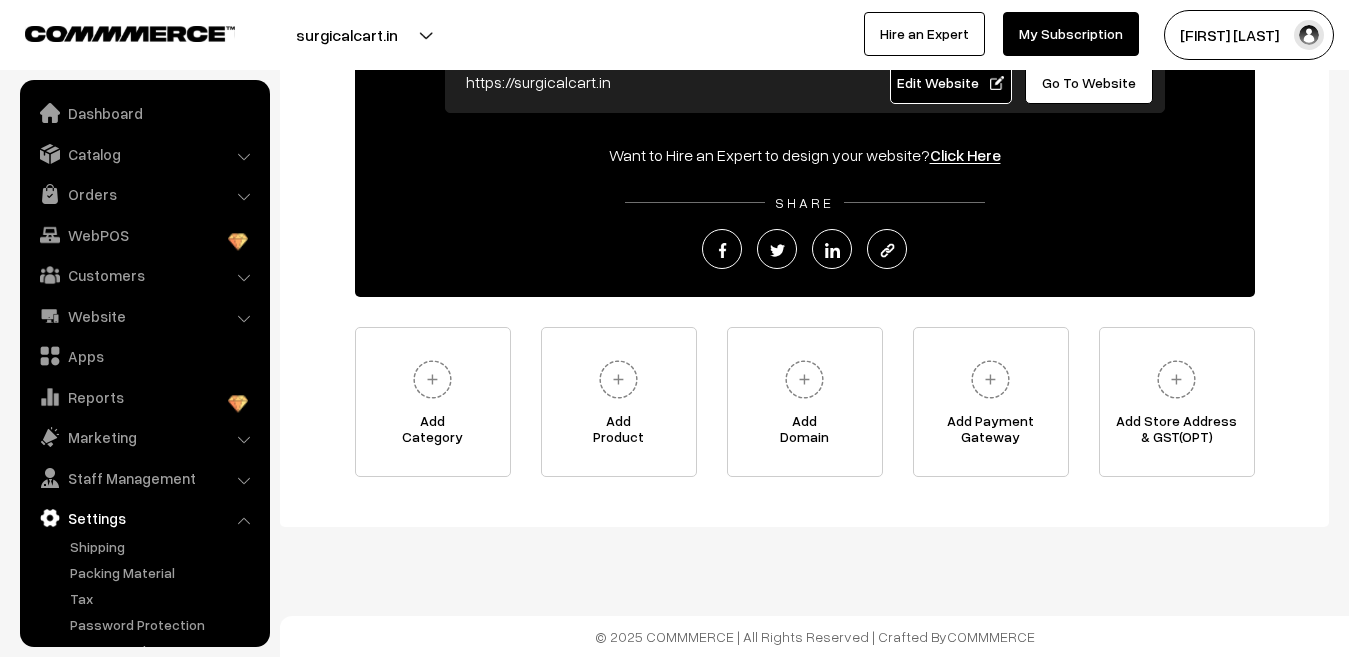 scroll, scrollTop: 60, scrollLeft: 0, axis: vertical 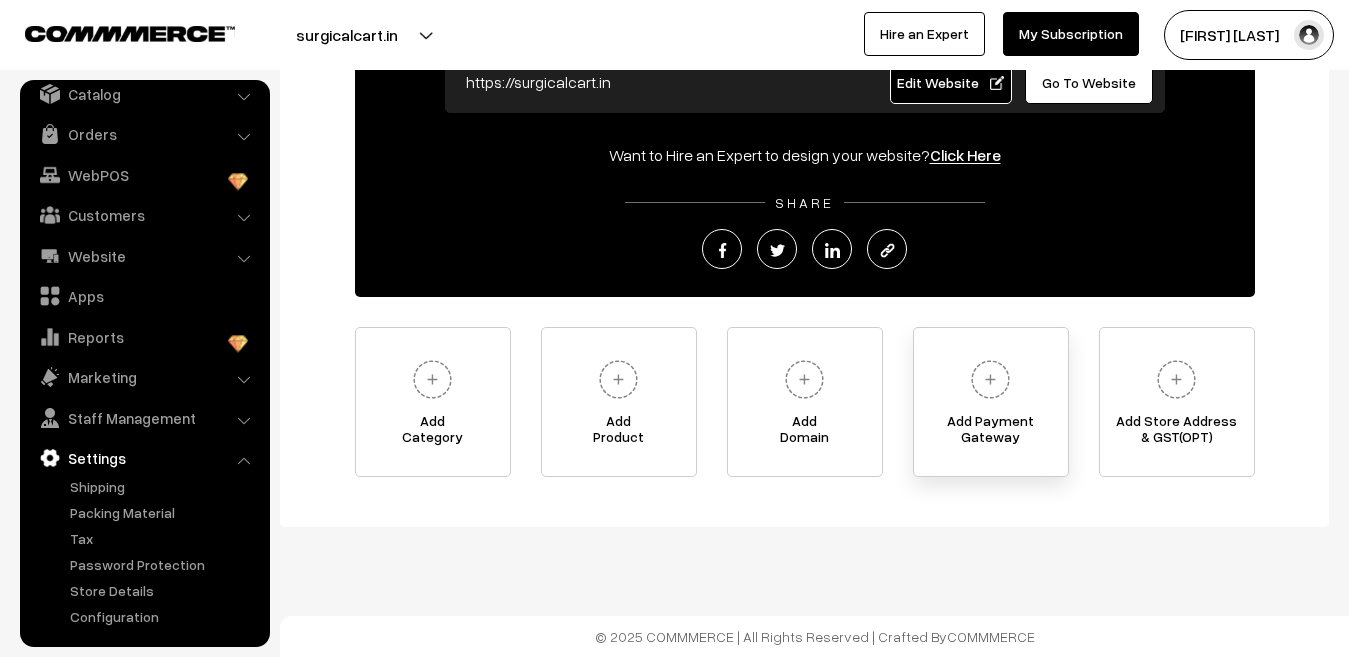 click on "Add Payment   Gateway" at bounding box center (991, 433) 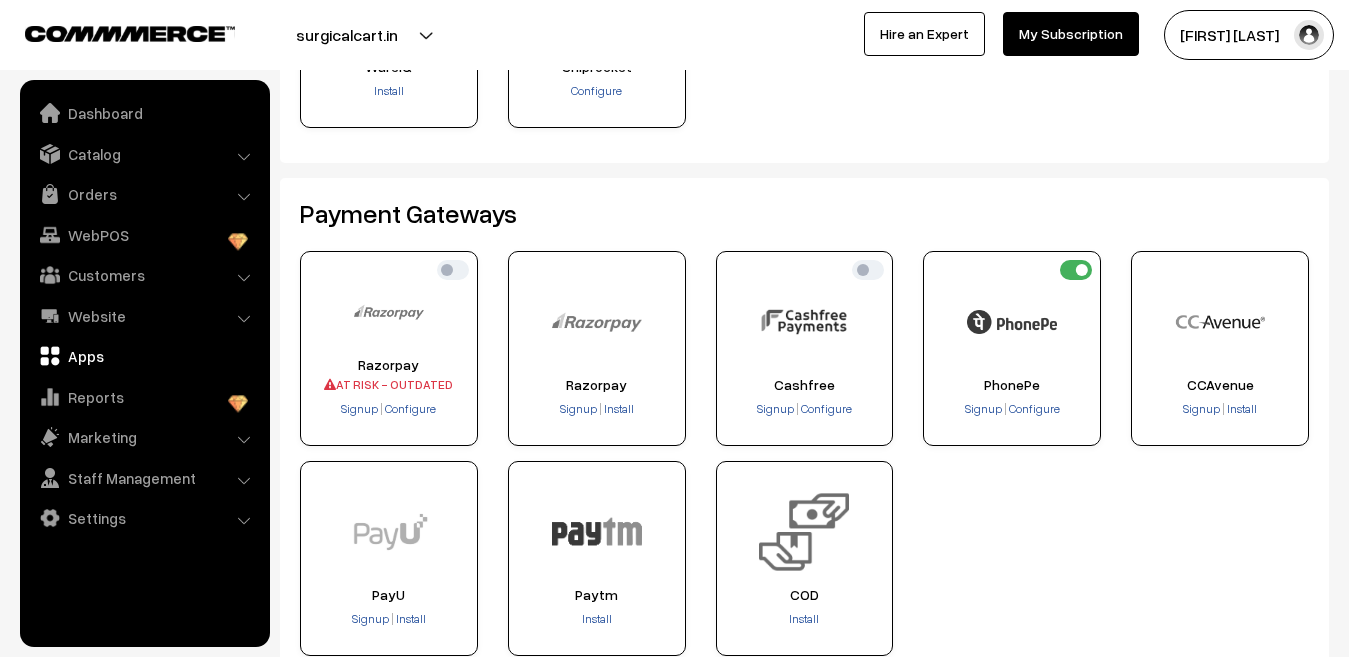 scroll, scrollTop: 400, scrollLeft: 0, axis: vertical 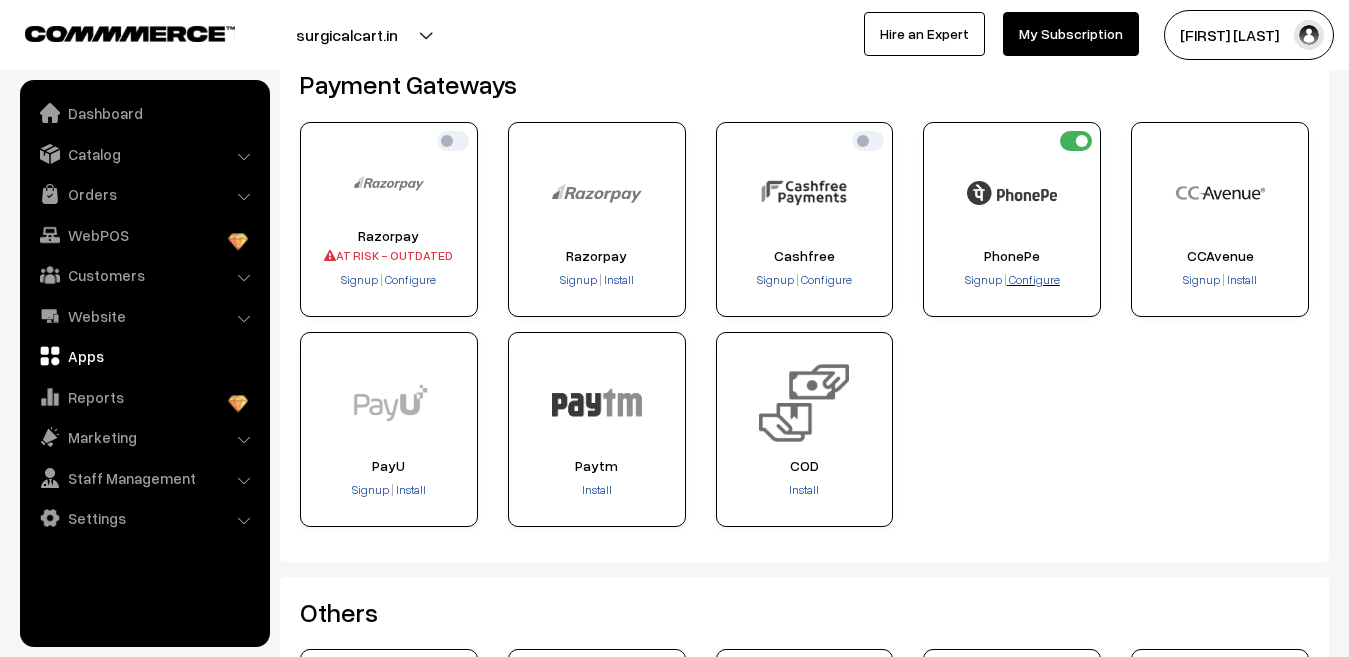 click on "Configure" at bounding box center [1034, 279] 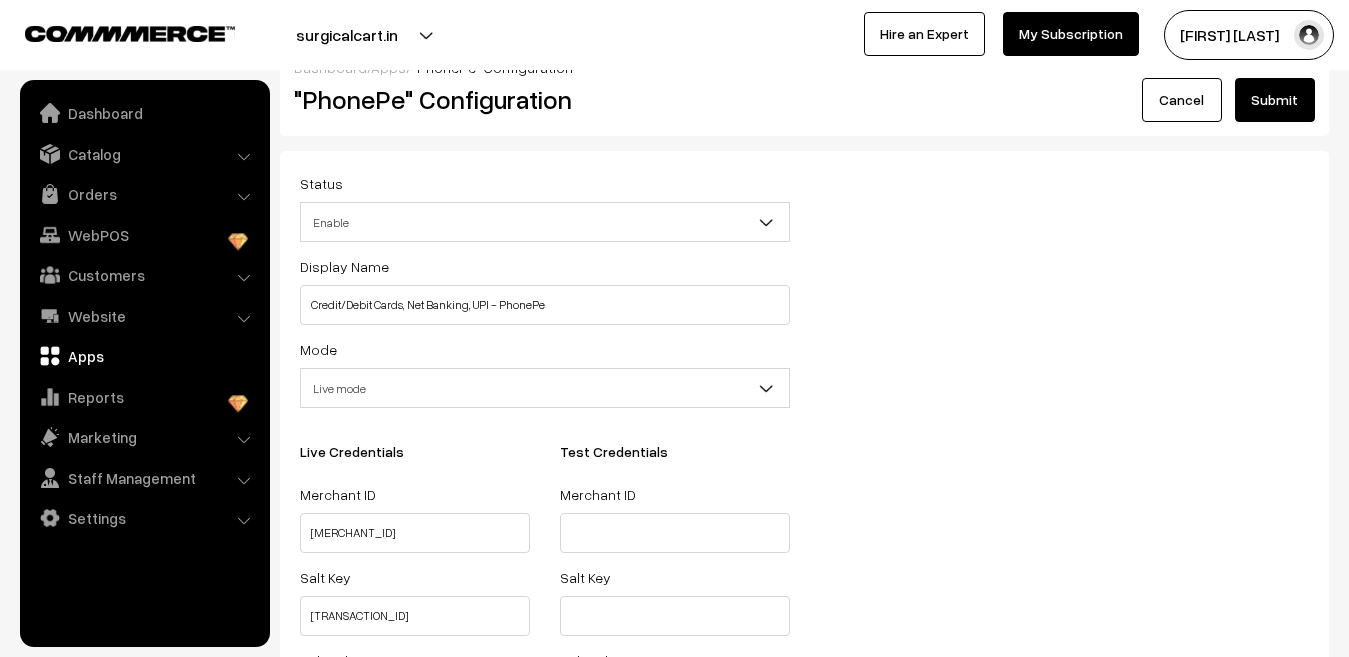 scroll, scrollTop: 0, scrollLeft: 0, axis: both 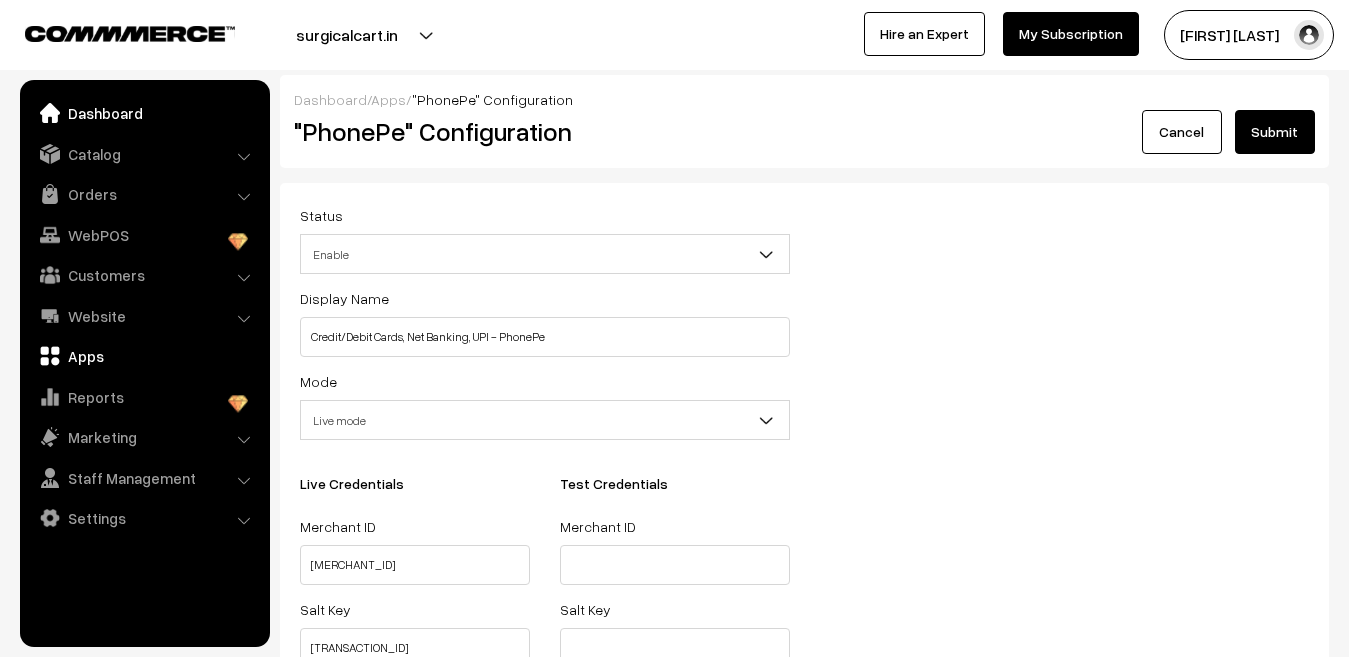 click on "Dashboard" at bounding box center (144, 113) 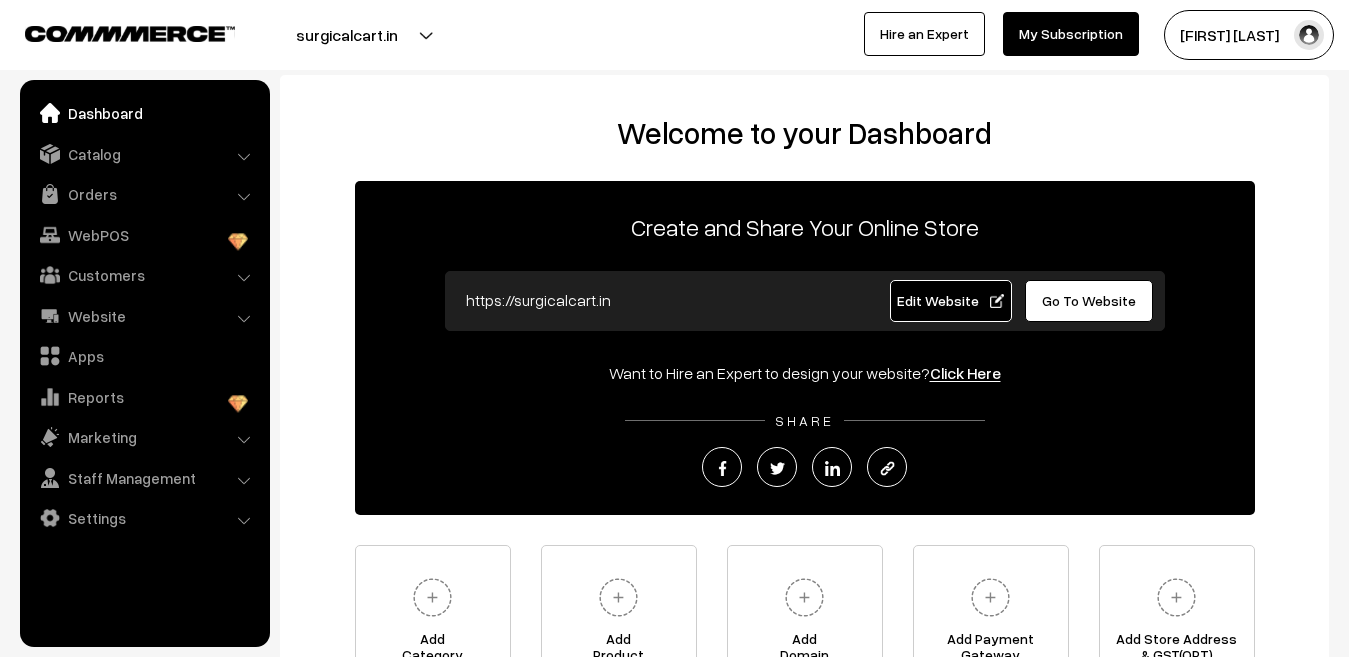 scroll, scrollTop: 0, scrollLeft: 0, axis: both 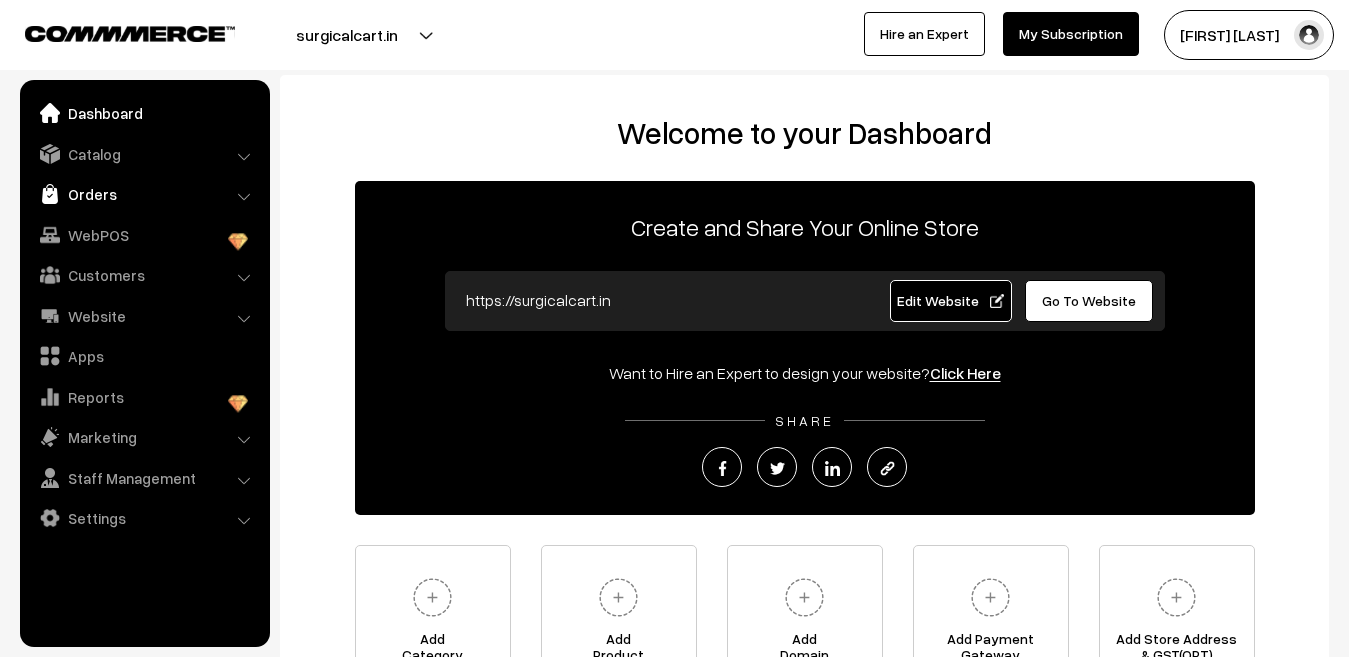 click on "Orders" at bounding box center [144, 194] 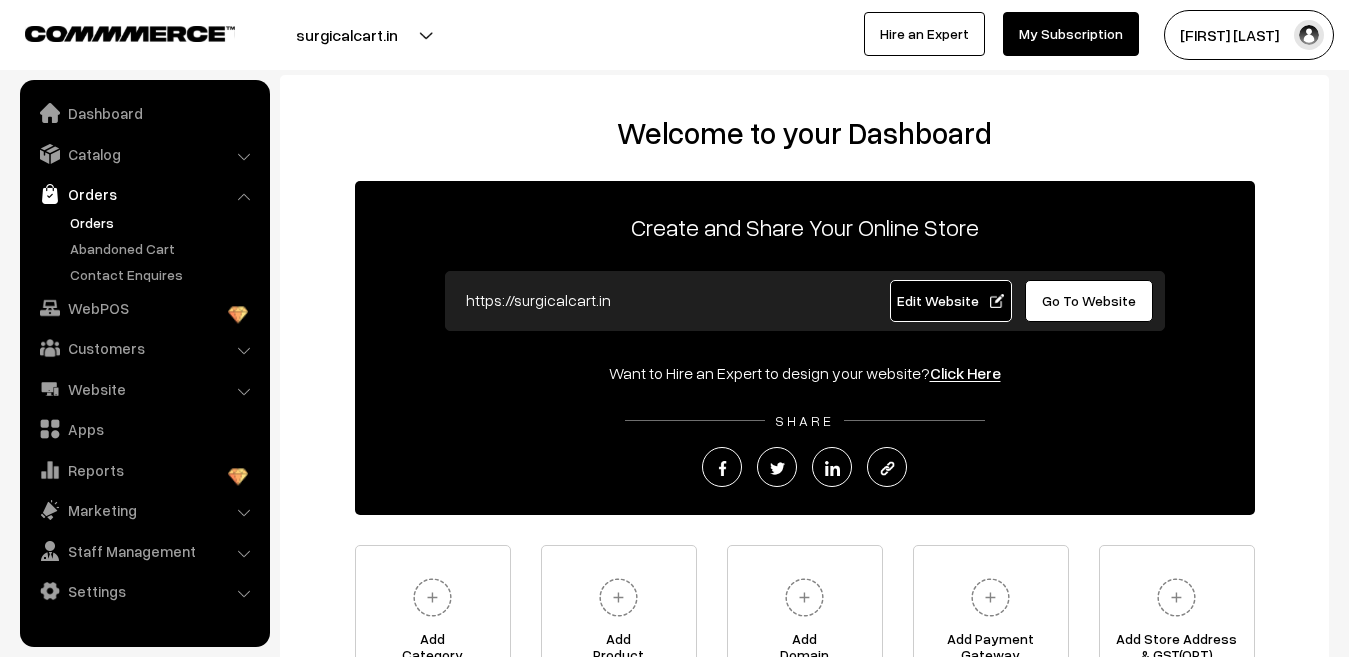 click on "Orders" at bounding box center (164, 222) 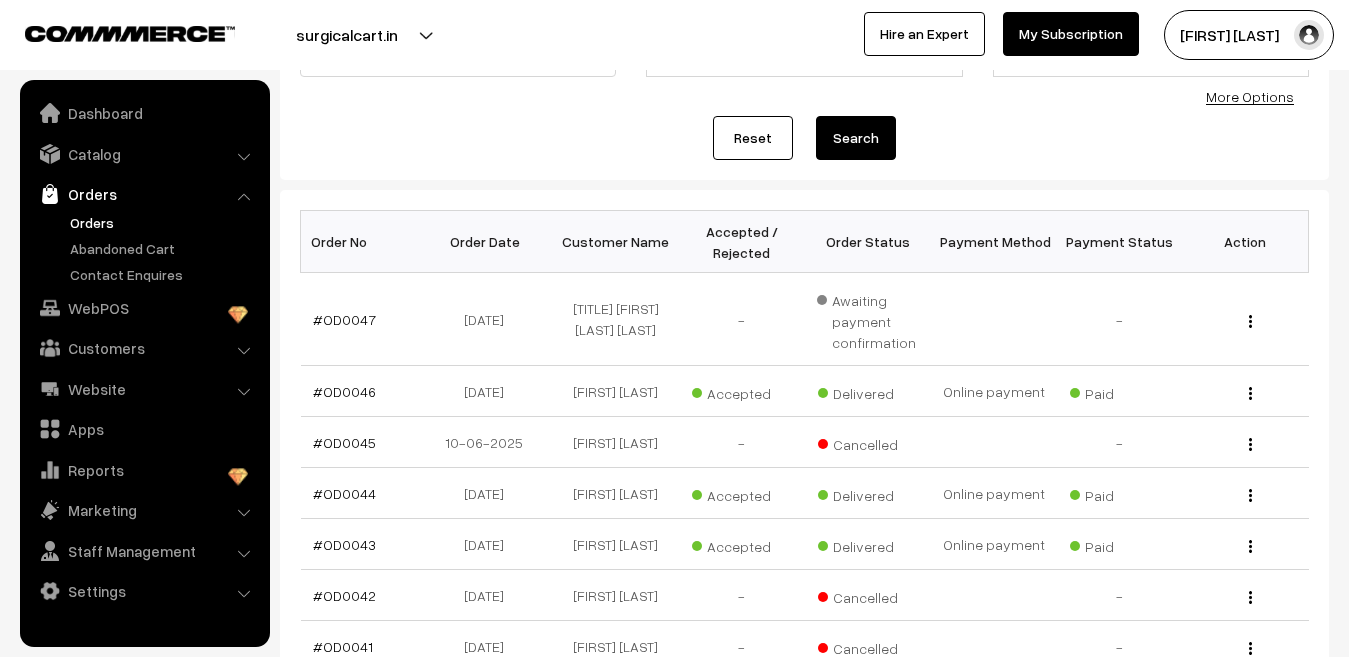 scroll, scrollTop: 0, scrollLeft: 0, axis: both 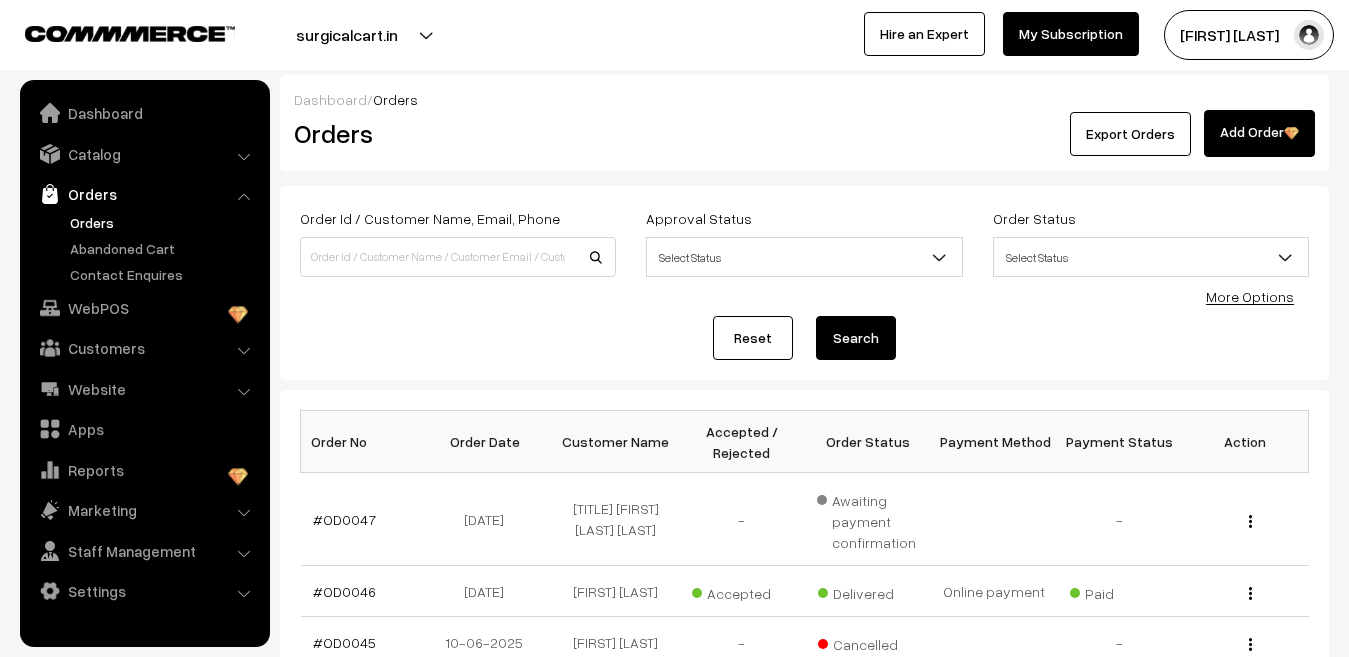 click at bounding box center (1309, 35) 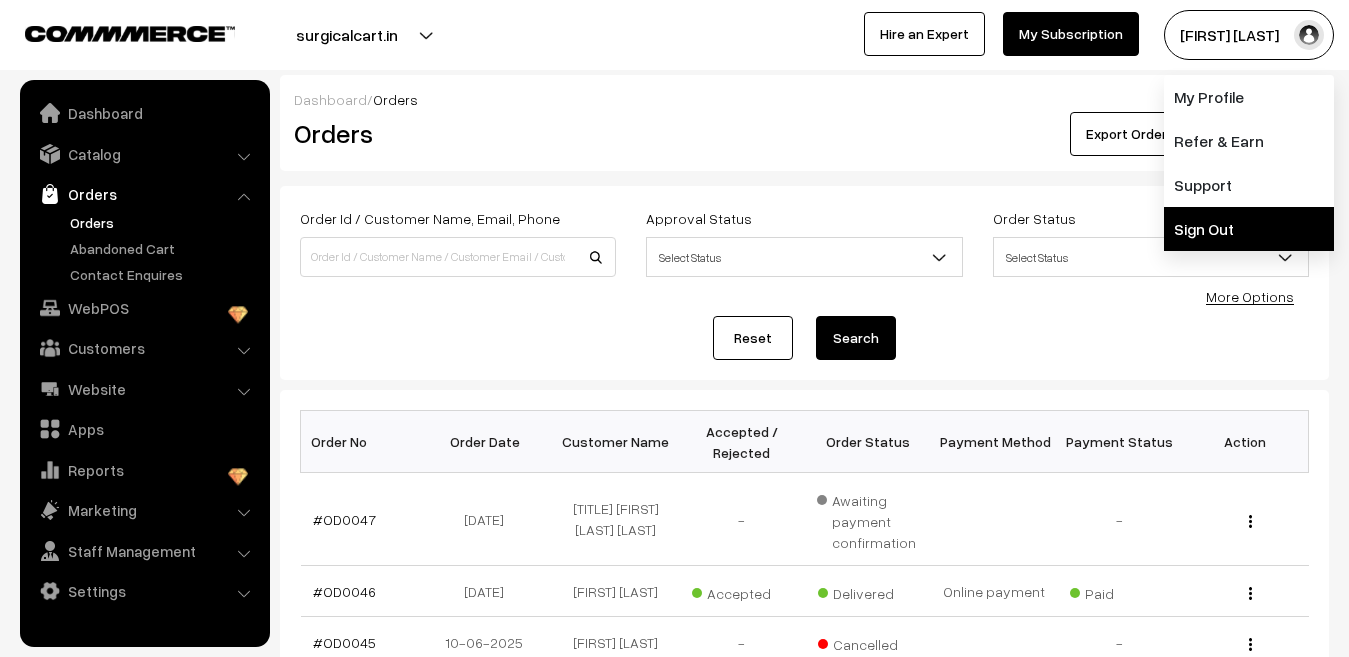 click on "Sign Out" at bounding box center (1249, 229) 